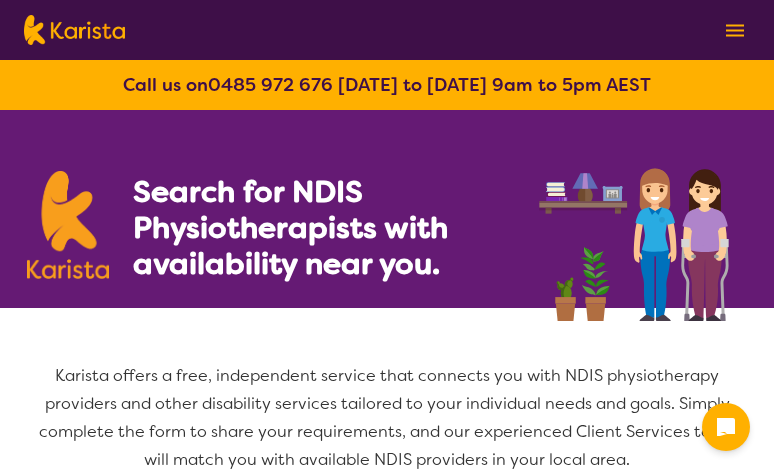 select on "Physiotherapy" 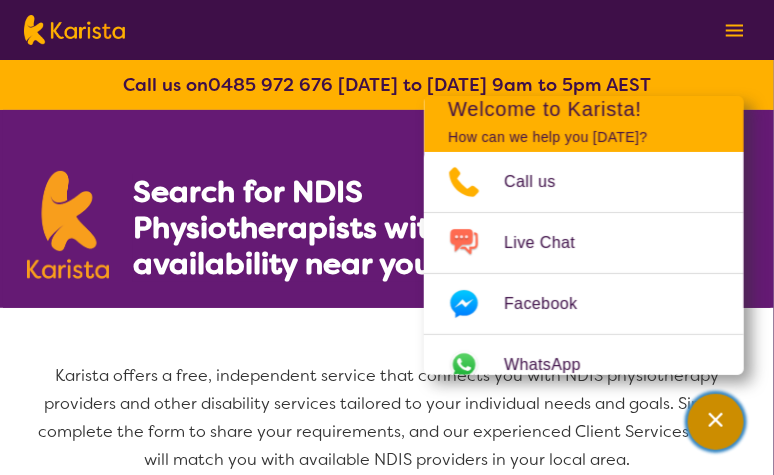 click 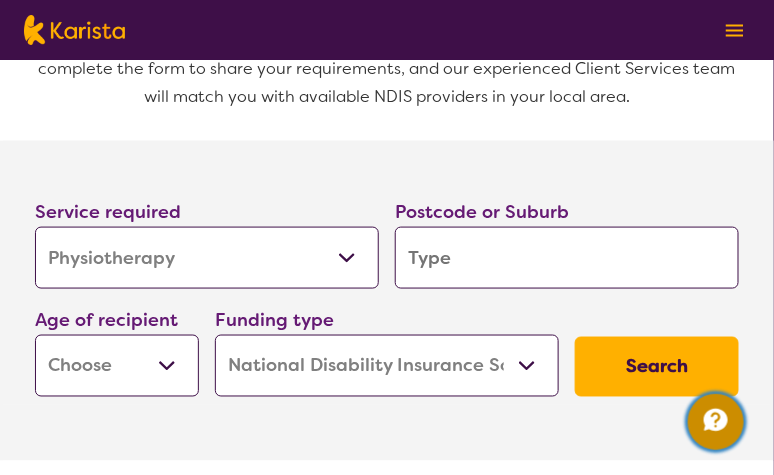 scroll, scrollTop: 400, scrollLeft: 0, axis: vertical 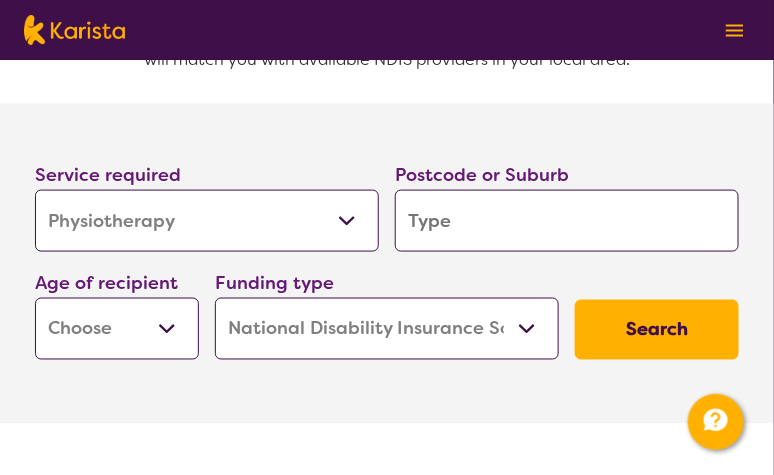 click at bounding box center [567, 221] 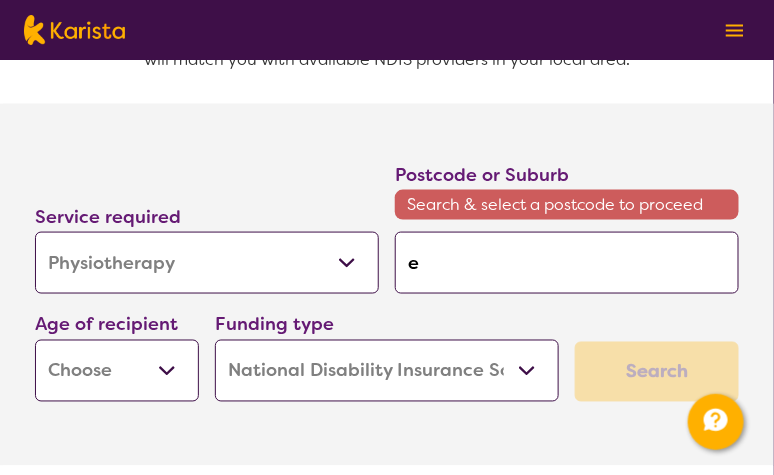 type on "e" 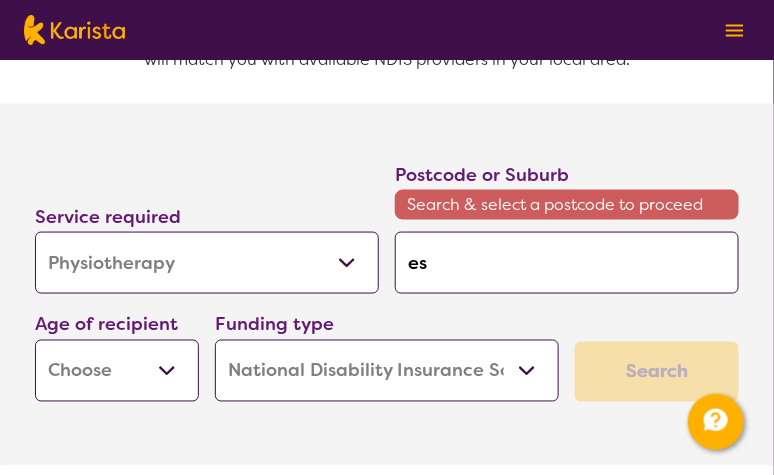 type on "esc" 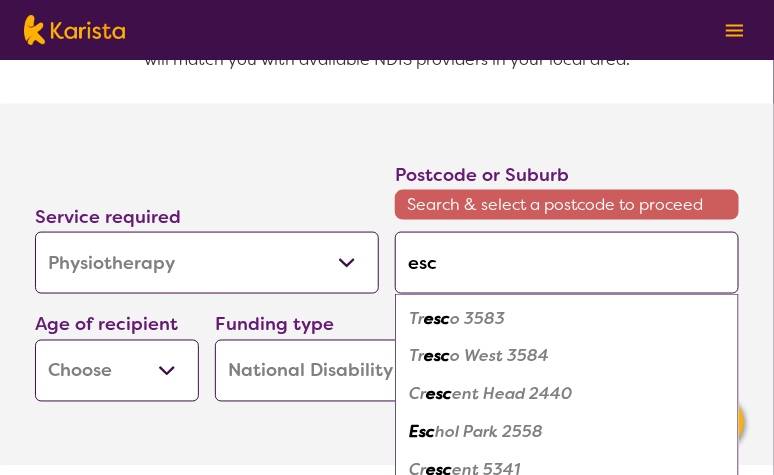 type on "[PERSON_NAME]" 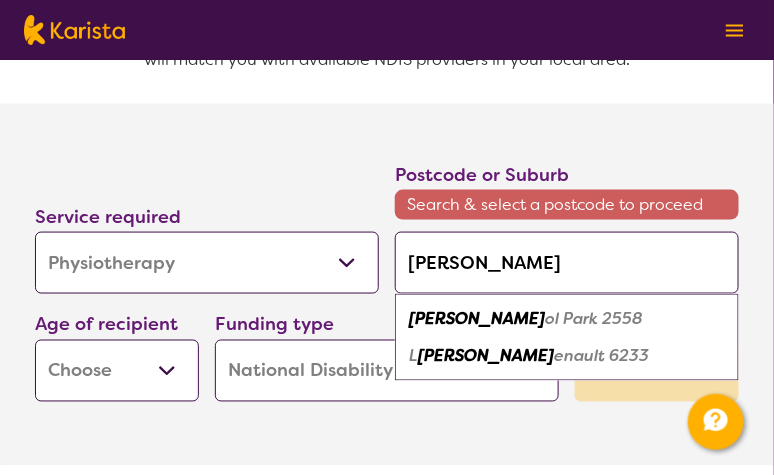 type on "escho" 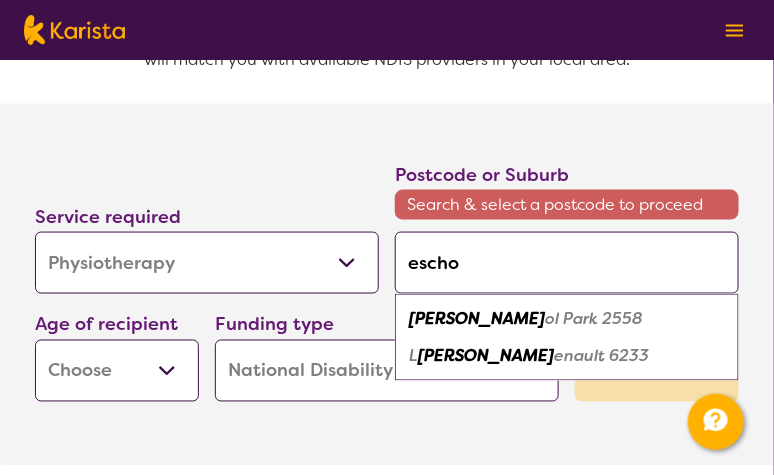 type on "eschol" 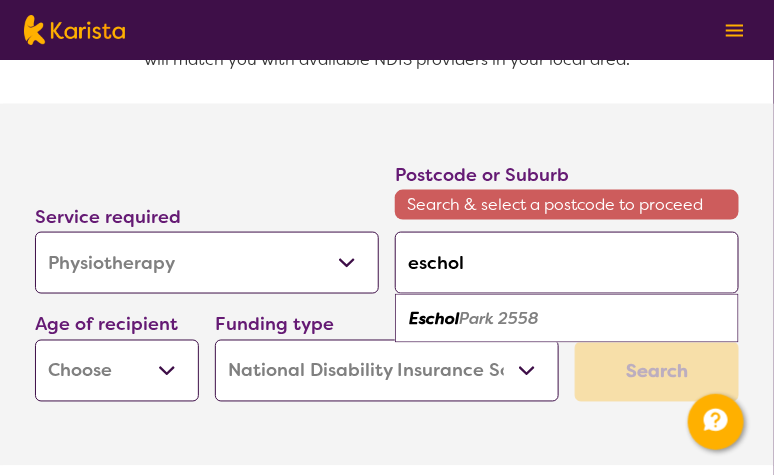 click on "Park 2558" at bounding box center (499, 318) 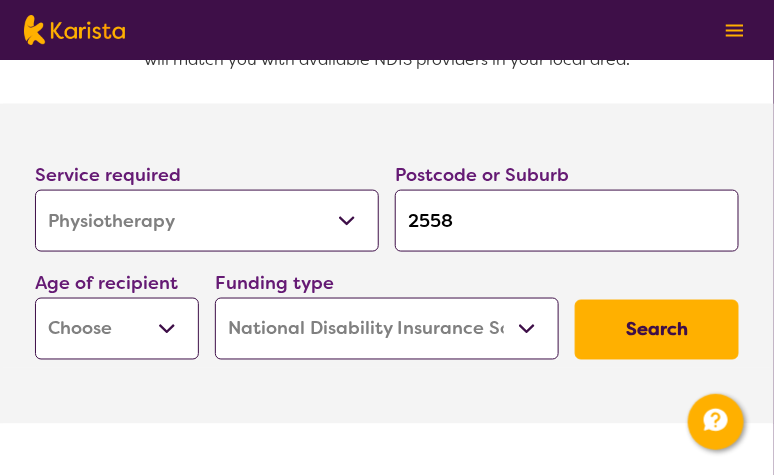 click on "Early Childhood - 0 to 9 Child - 10 to 11 Adolescent - 12 to 17 Adult - 18 to 64 Aged - [DEMOGRAPHIC_DATA]+" at bounding box center (117, 329) 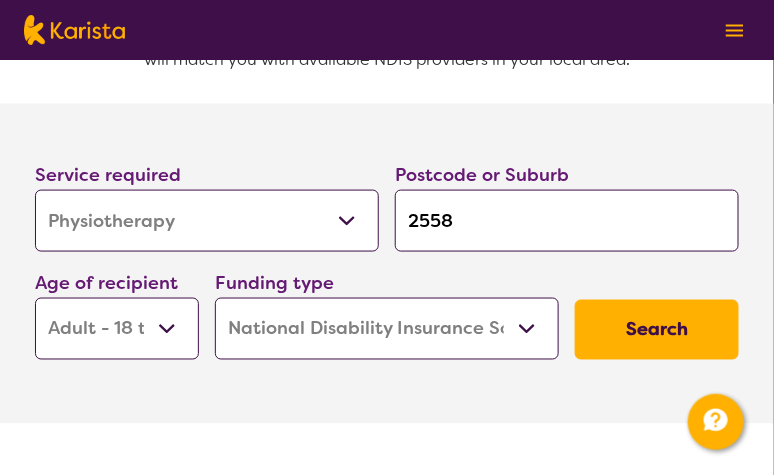 click on "Early Childhood - 0 to 9 Child - 10 to 11 Adolescent - 12 to 17 Adult - 18 to 64 Aged - [DEMOGRAPHIC_DATA]+" at bounding box center [117, 329] 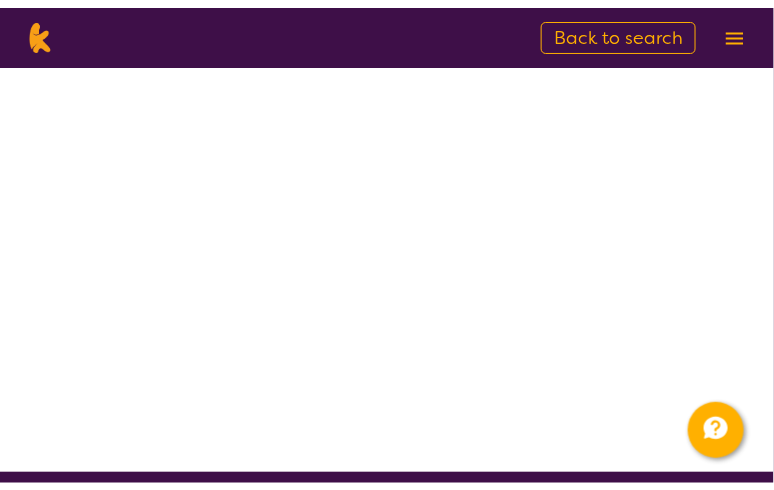 scroll, scrollTop: 0, scrollLeft: 0, axis: both 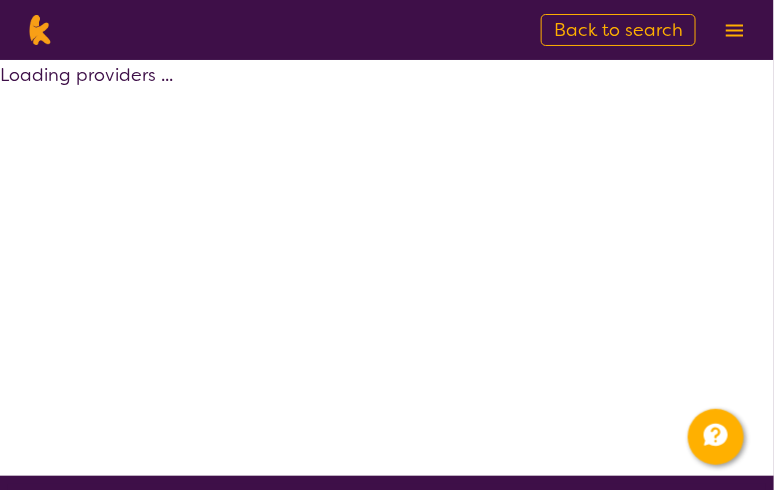 select on "by_score" 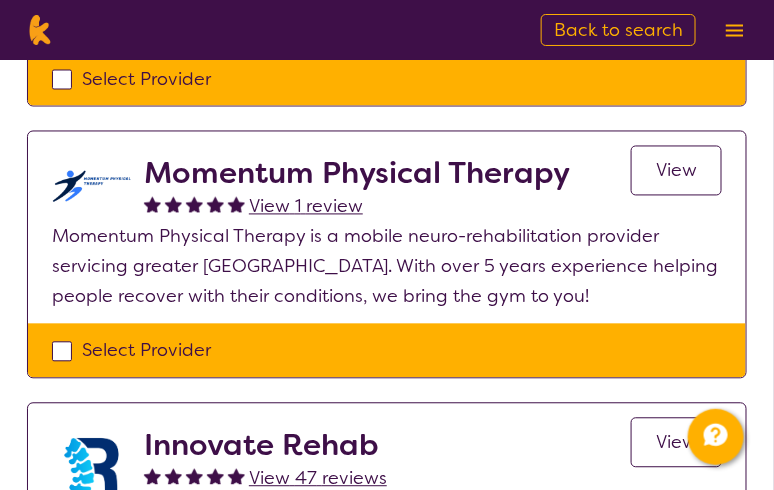 scroll, scrollTop: 600, scrollLeft: 0, axis: vertical 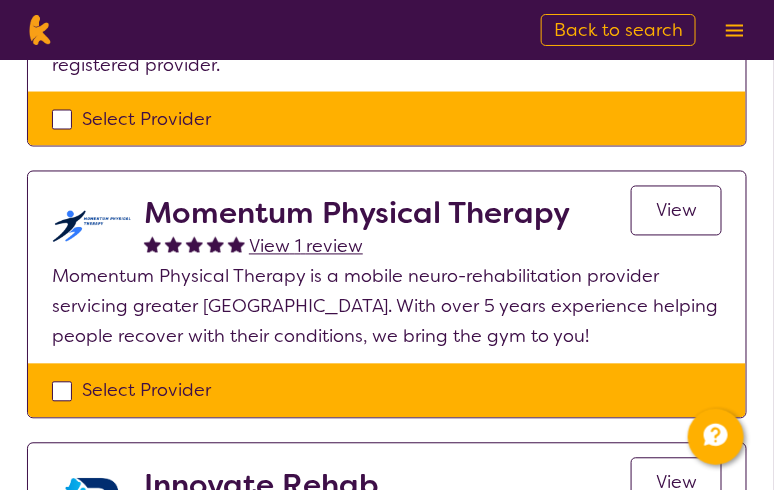 click on "Select Provider" at bounding box center (387, 391) 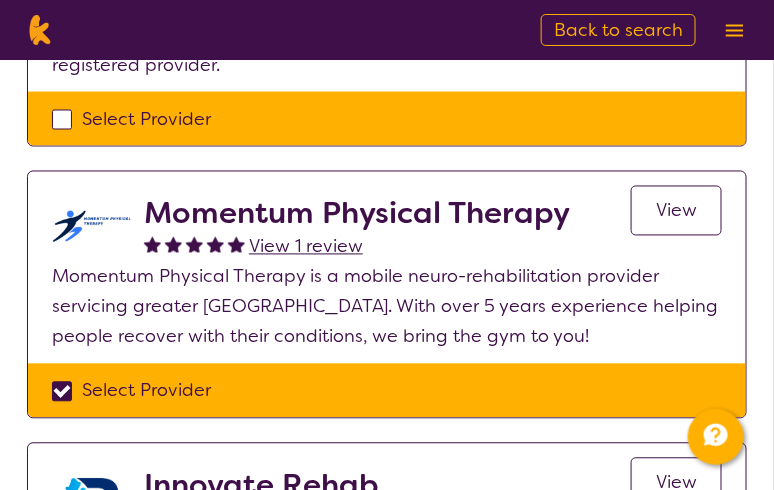 checkbox on "true" 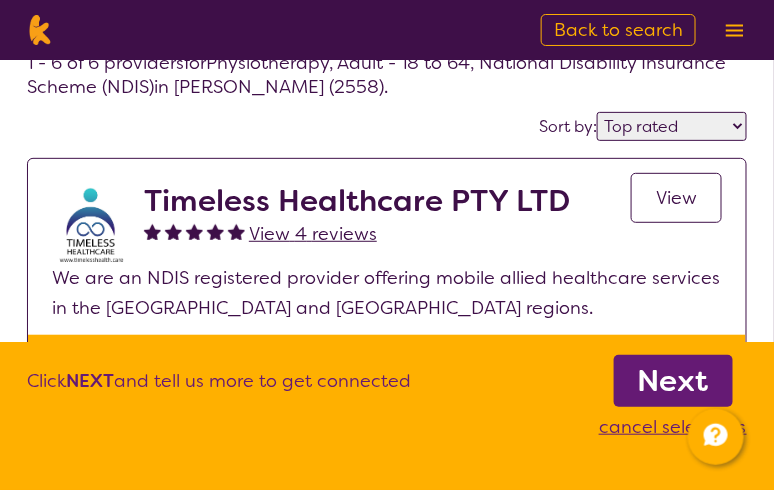 scroll, scrollTop: 80, scrollLeft: 0, axis: vertical 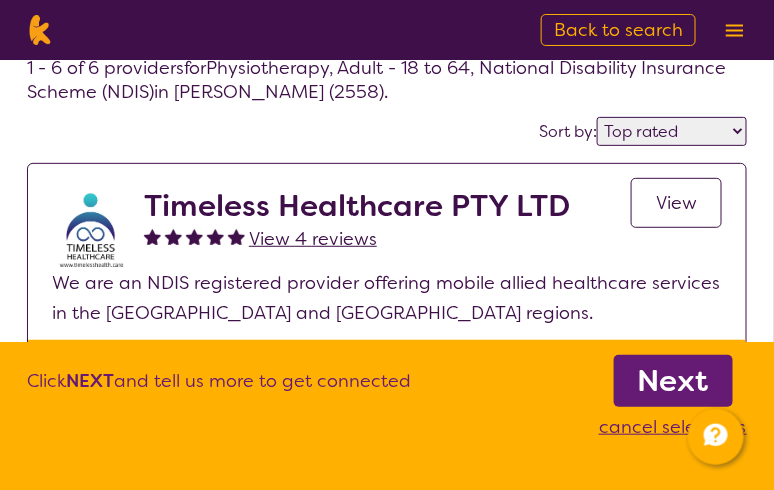 click on "Next" at bounding box center [673, 381] 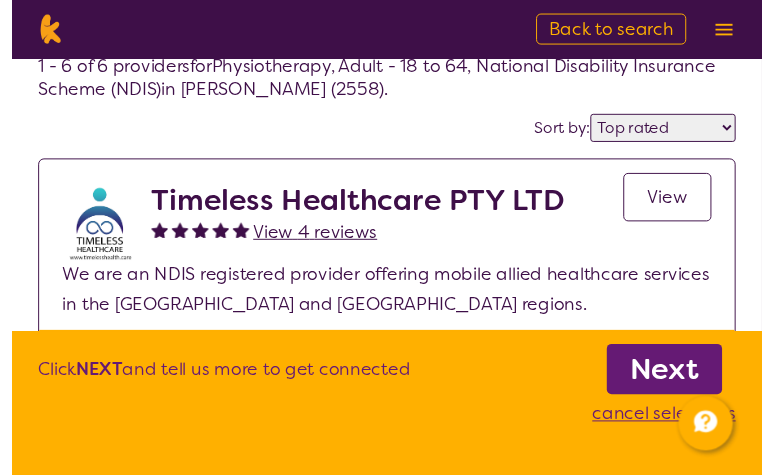 scroll, scrollTop: 0, scrollLeft: 0, axis: both 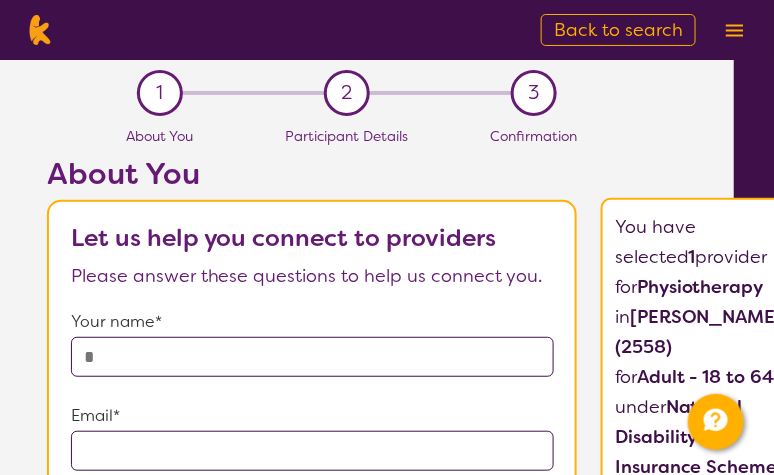 click on "Back to search" at bounding box center (618, 30) 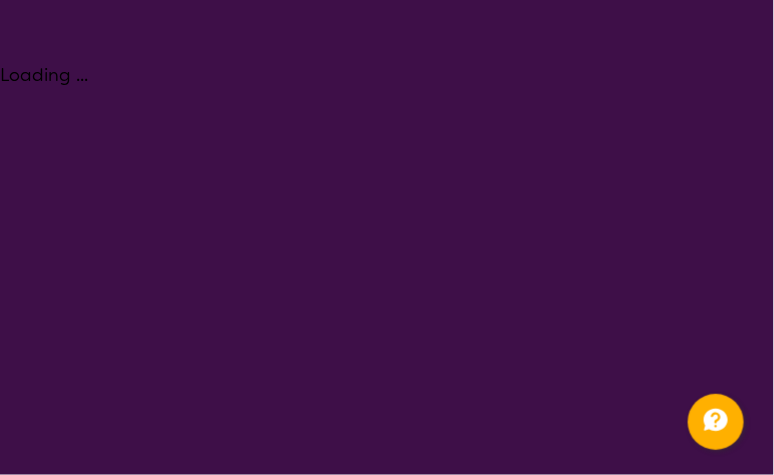 scroll, scrollTop: 0, scrollLeft: 0, axis: both 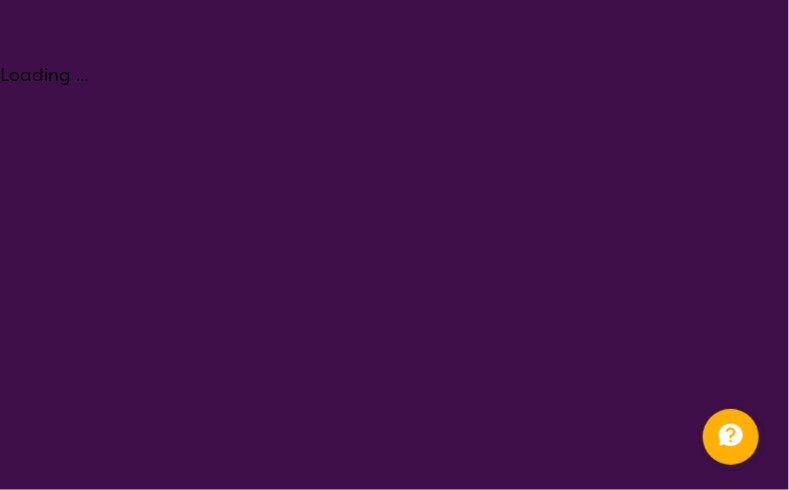 select on "Physiotherapy" 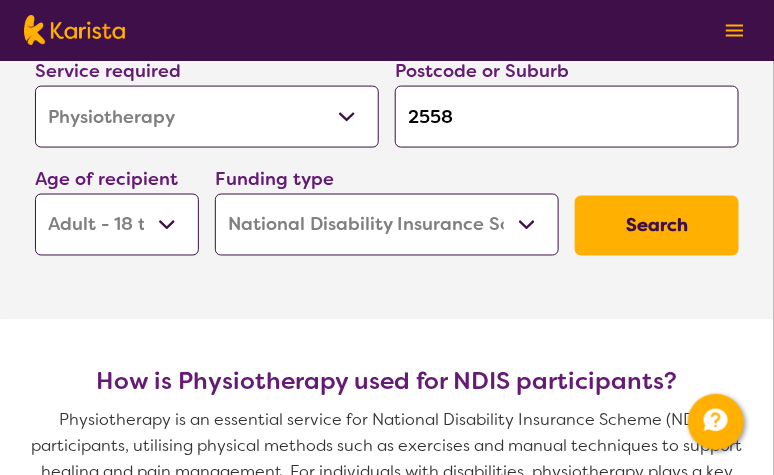 scroll, scrollTop: 500, scrollLeft: 0, axis: vertical 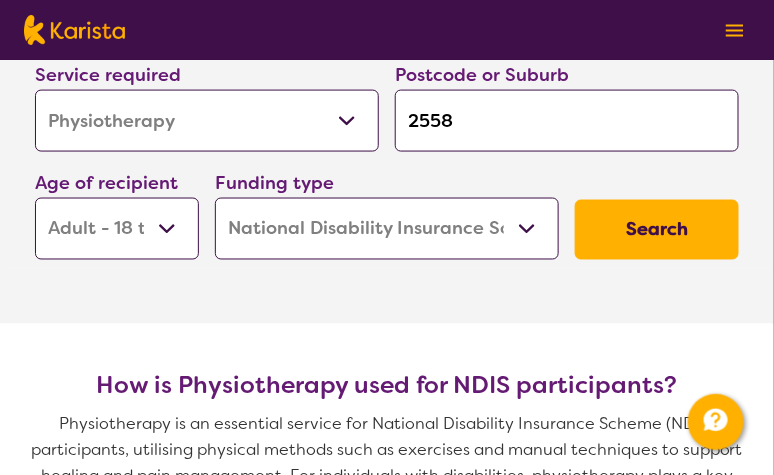 click on "Search" at bounding box center (657, 230) 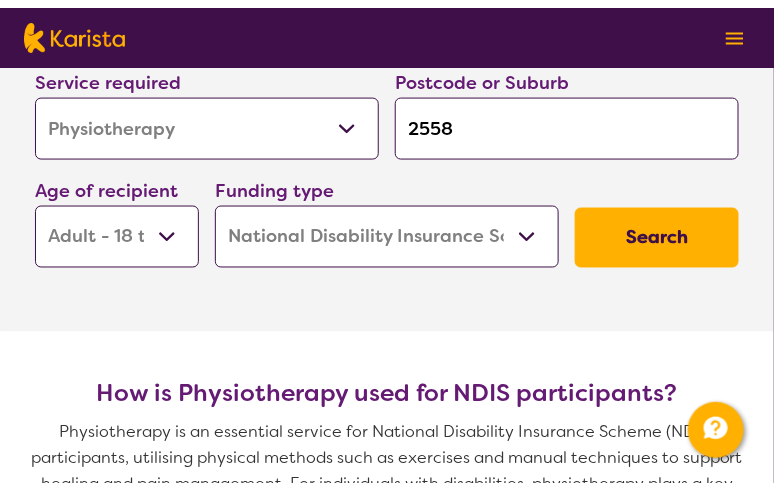 scroll, scrollTop: 0, scrollLeft: 0, axis: both 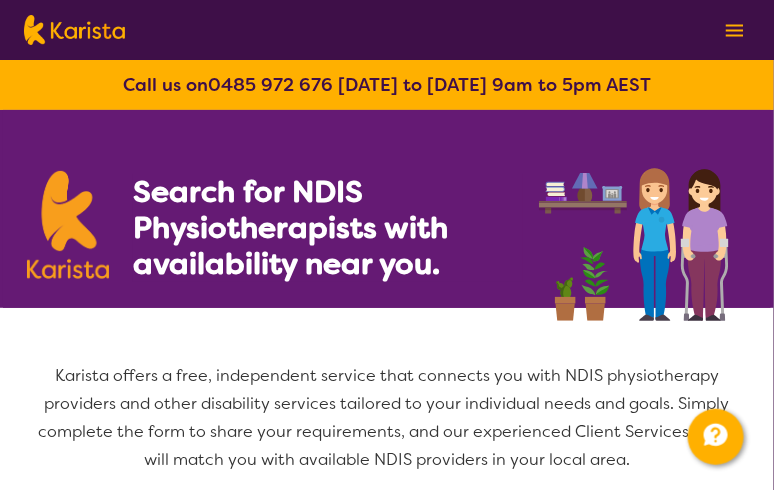 select on "by_score" 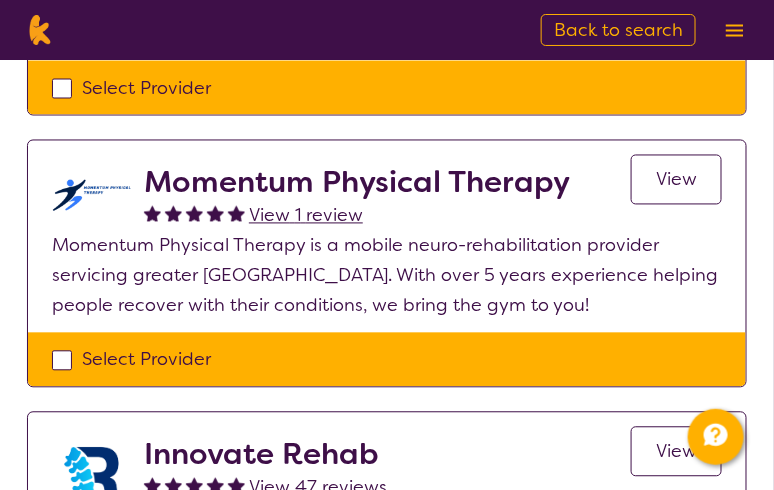 scroll, scrollTop: 600, scrollLeft: 0, axis: vertical 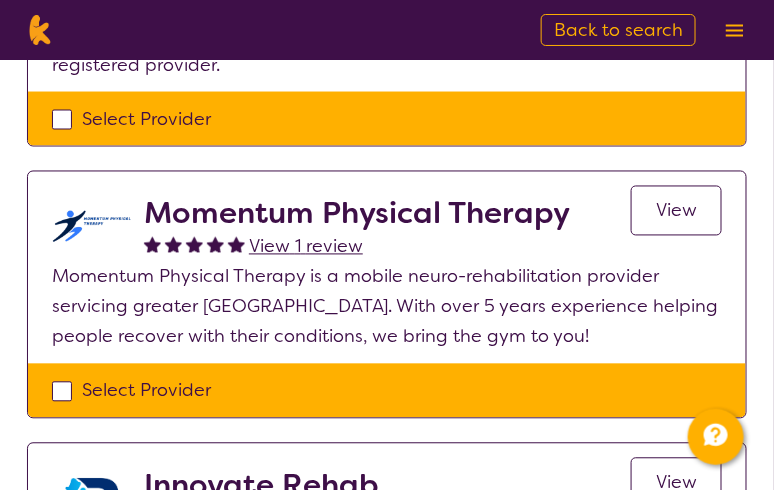 click on "View" at bounding box center (676, 211) 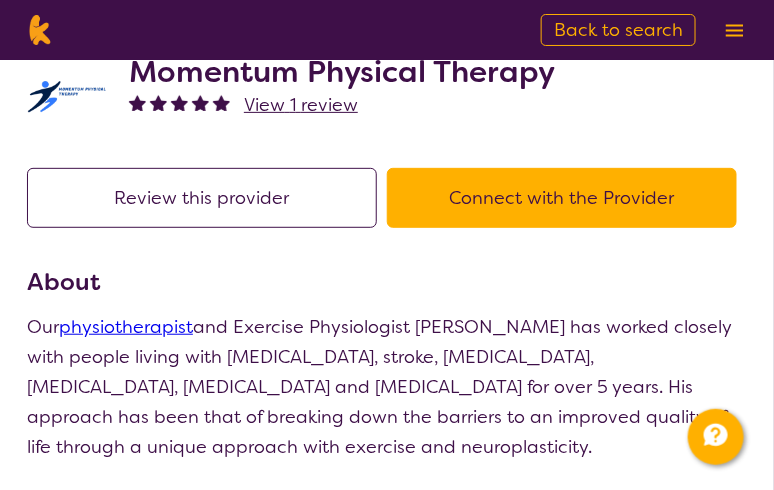 scroll, scrollTop: 100, scrollLeft: 0, axis: vertical 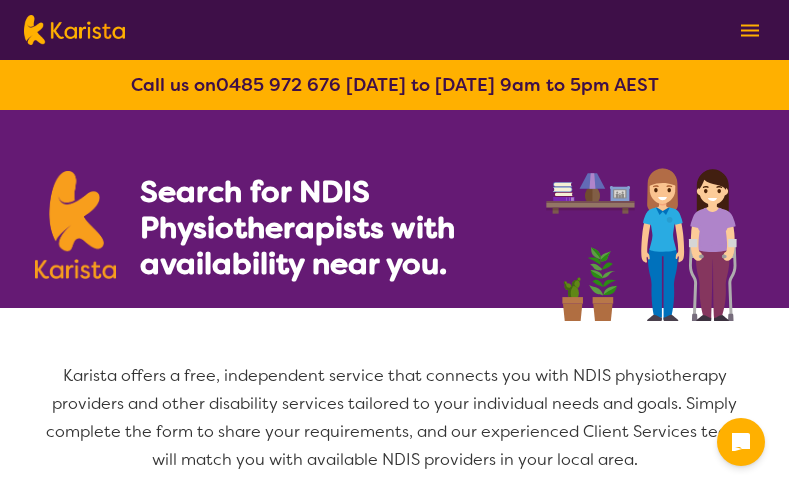 select on "Physiotherapy" 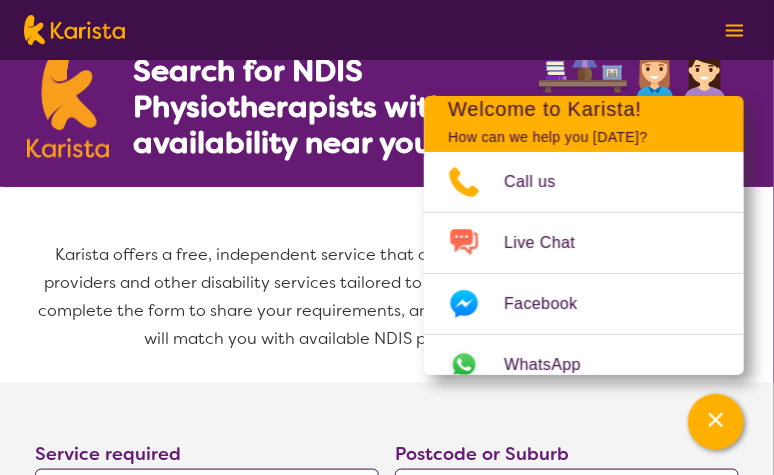 scroll, scrollTop: 300, scrollLeft: 0, axis: vertical 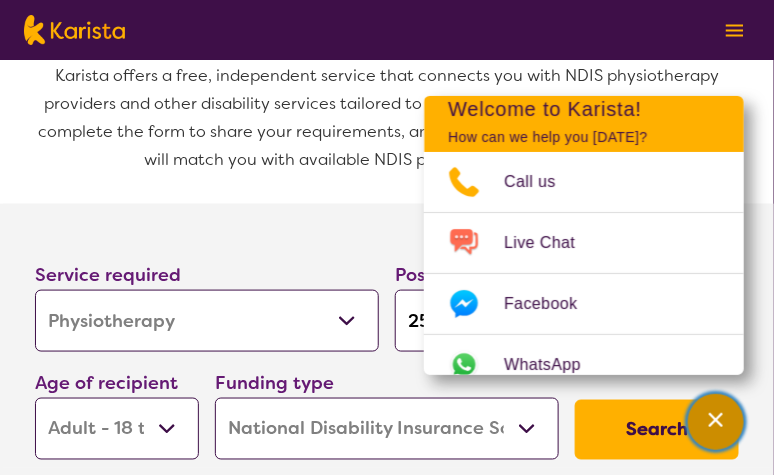 click 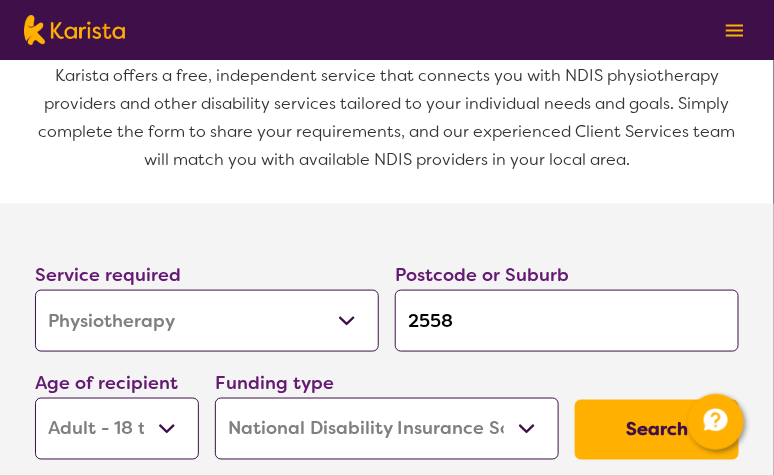 click on "Search" at bounding box center (657, 430) 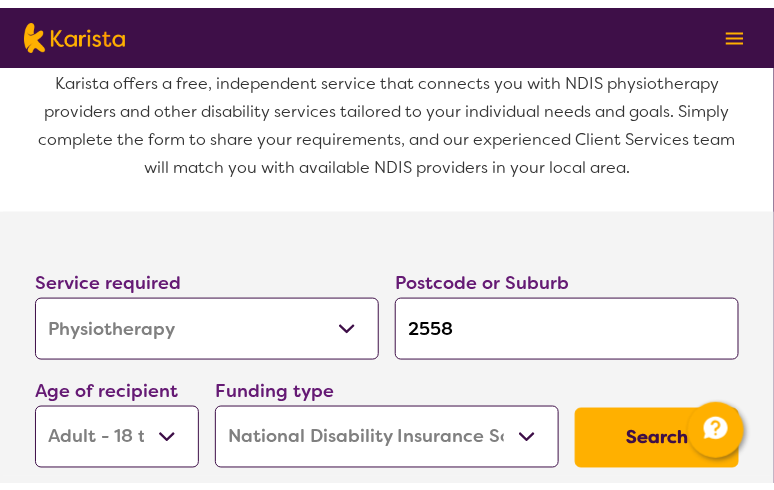 scroll, scrollTop: 0, scrollLeft: 0, axis: both 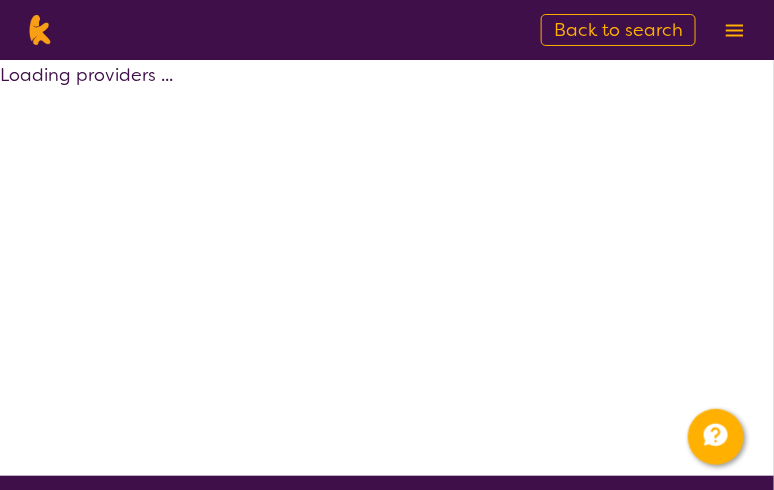 select on "by_score" 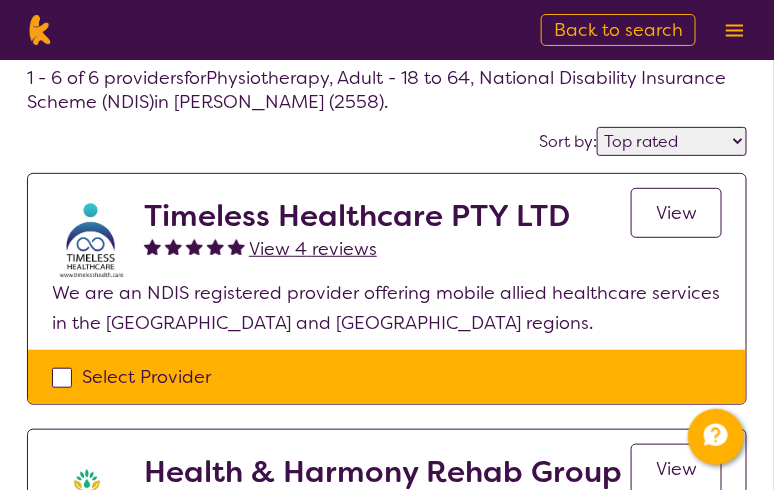 scroll, scrollTop: 100, scrollLeft: 0, axis: vertical 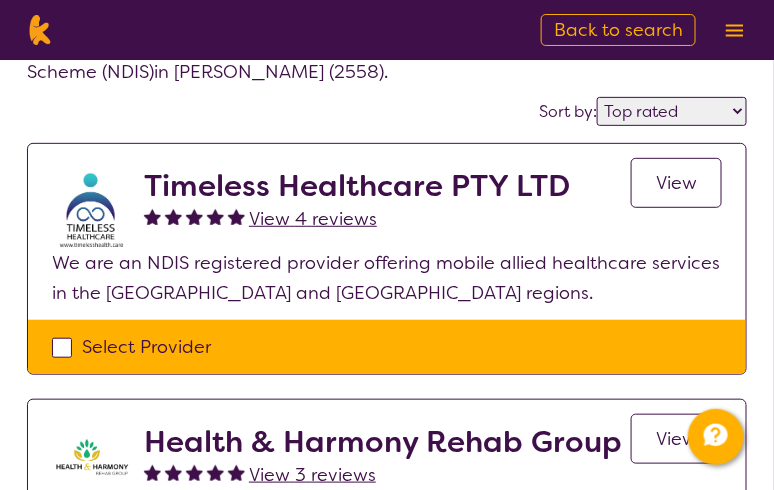 click on "View" at bounding box center (676, 183) 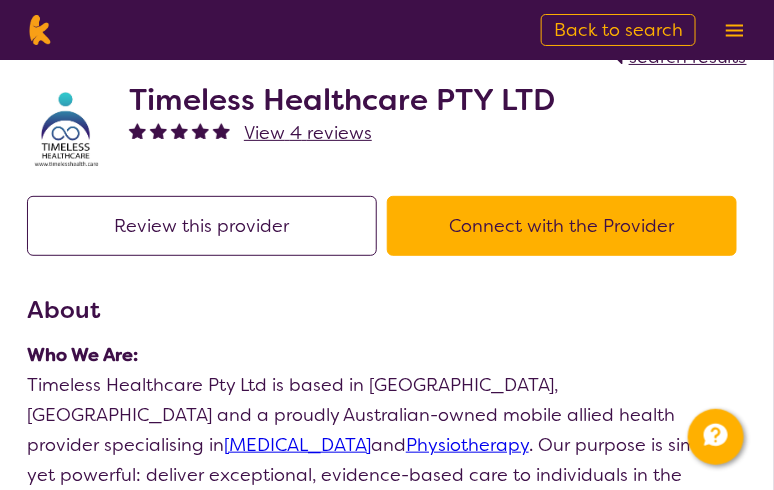 scroll, scrollTop: 0, scrollLeft: 0, axis: both 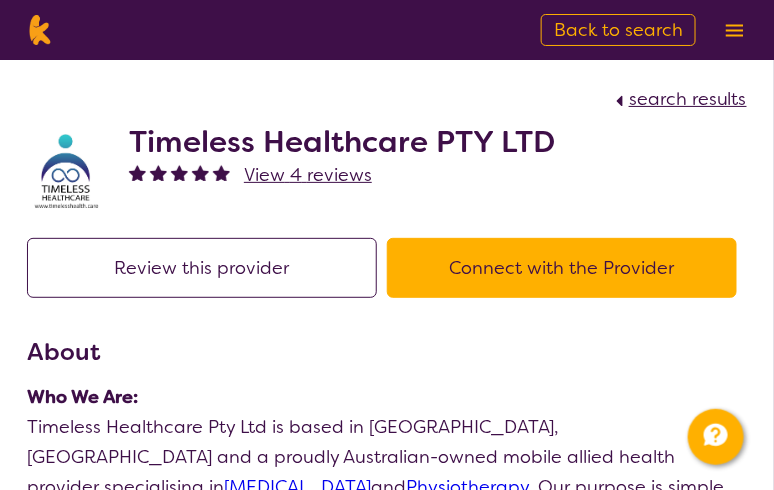 click on "Connect with the Provider" at bounding box center (562, 268) 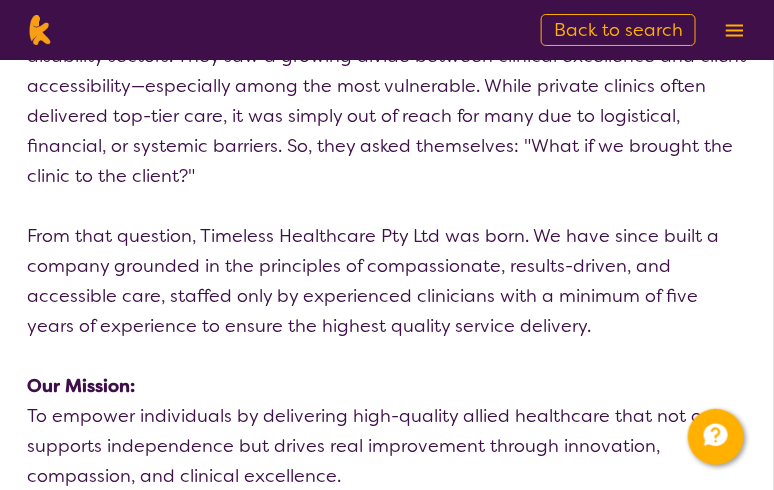 scroll, scrollTop: 0, scrollLeft: 0, axis: both 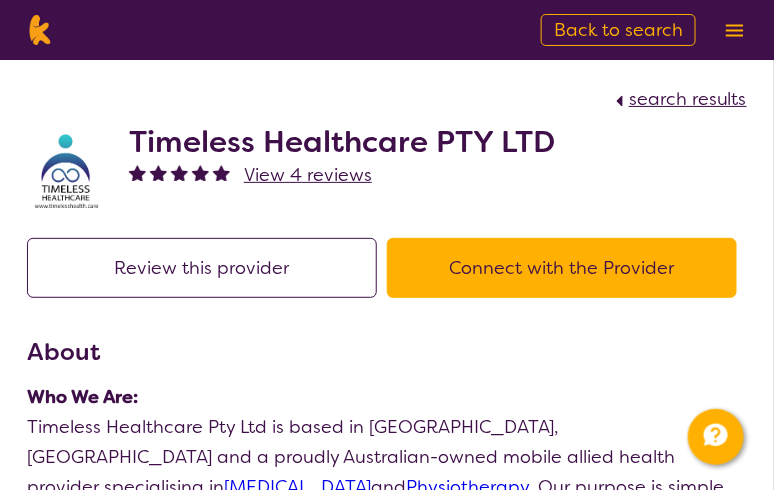 click on "Timeless Healthcare PTY LTD" at bounding box center [342, 142] 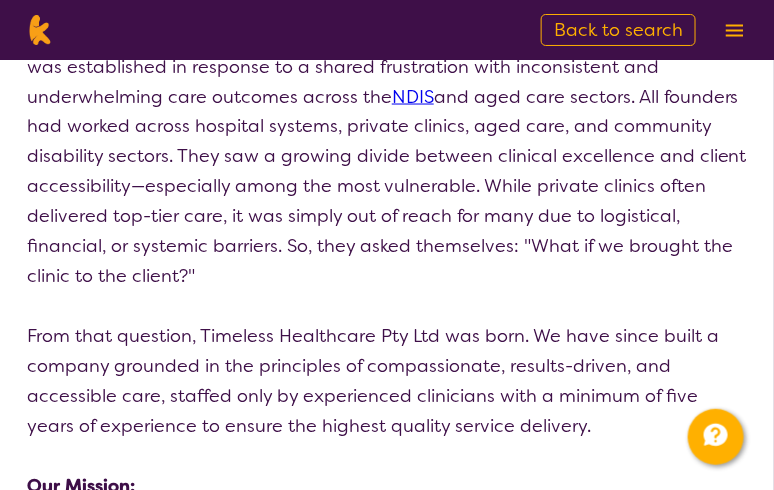 scroll, scrollTop: 0, scrollLeft: 0, axis: both 